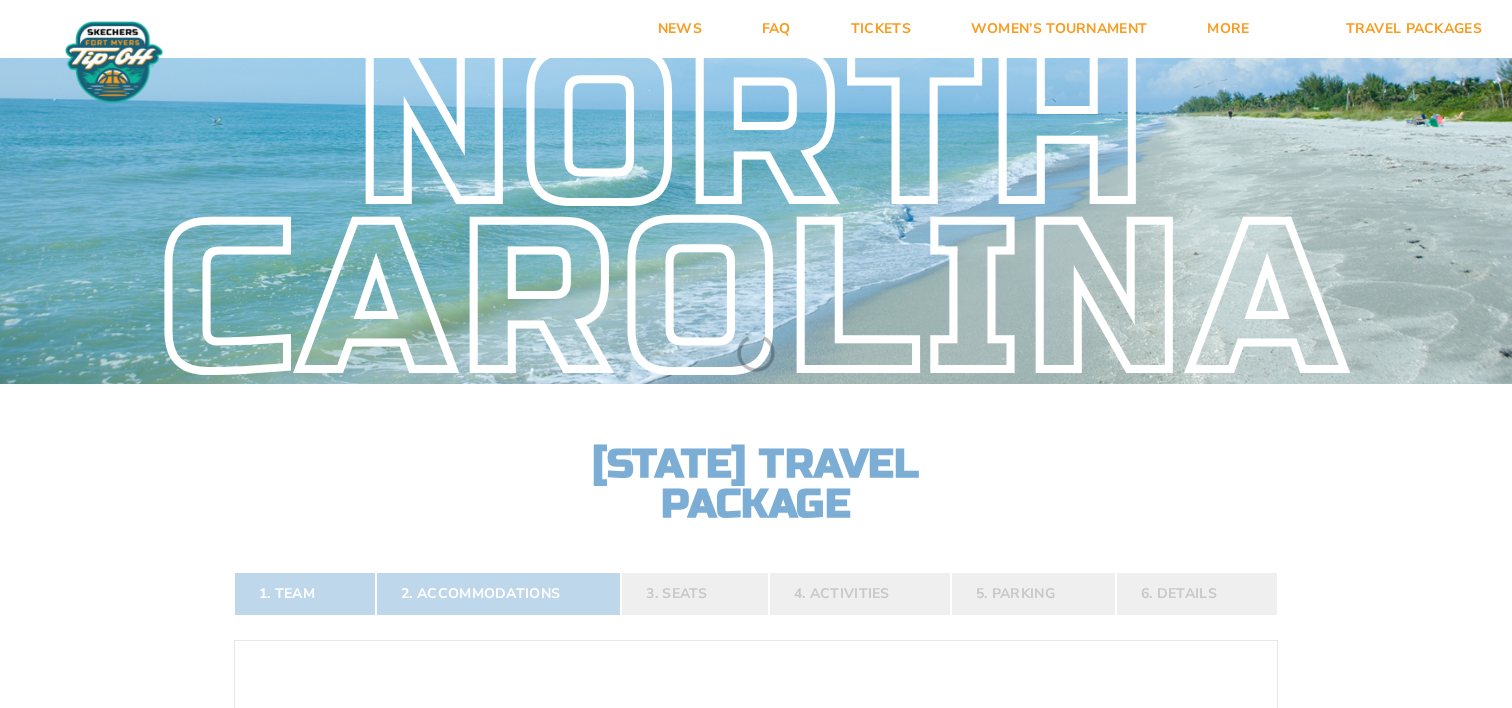 scroll, scrollTop: 33, scrollLeft: 0, axis: vertical 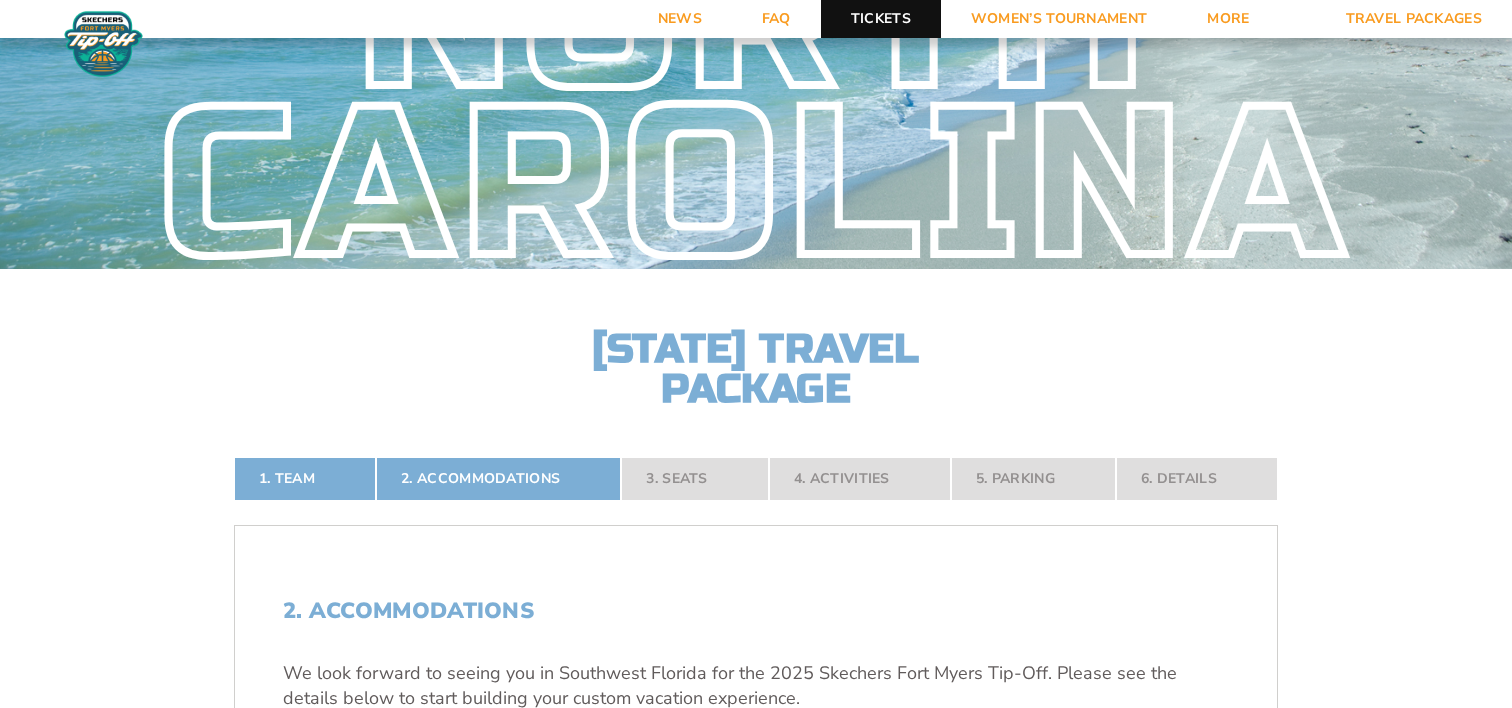 click on "Tickets" at bounding box center (881, 19) 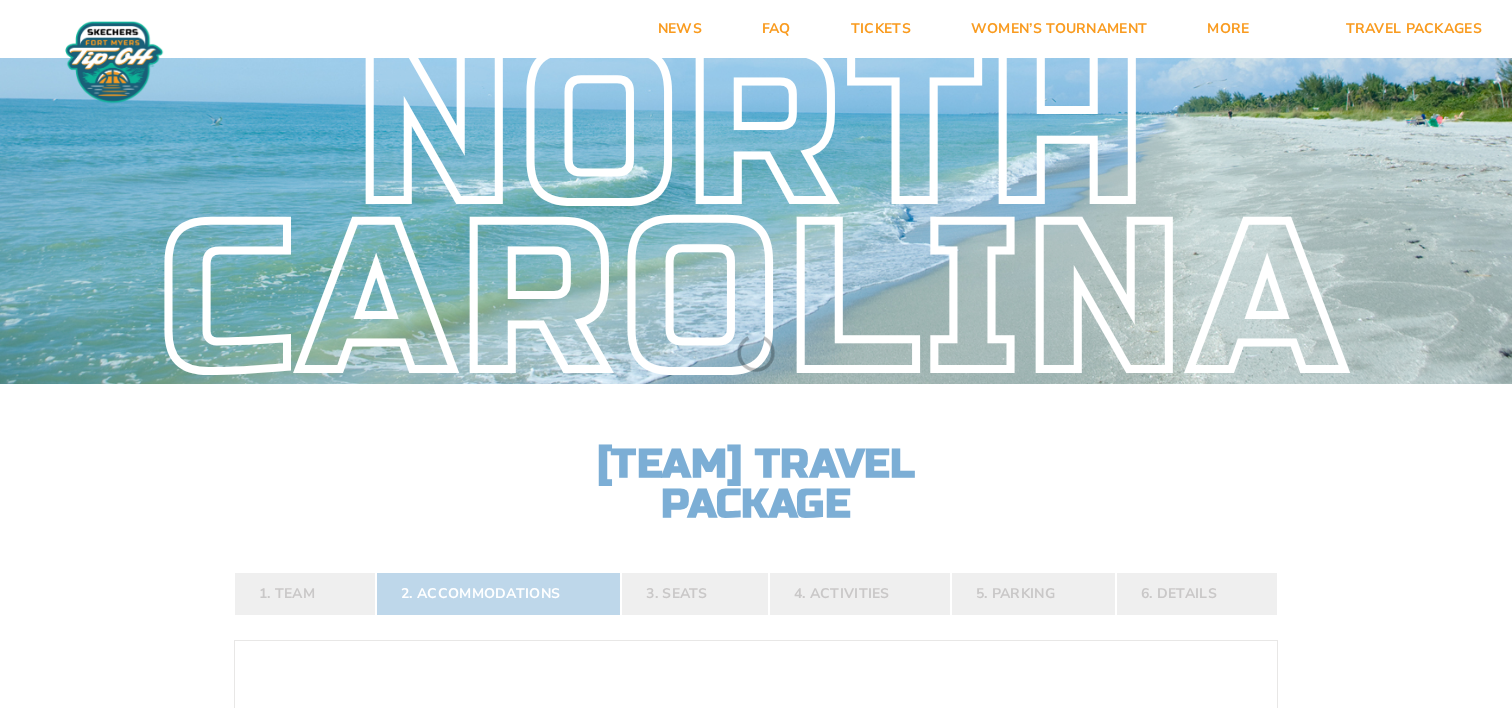 scroll, scrollTop: 0, scrollLeft: 0, axis: both 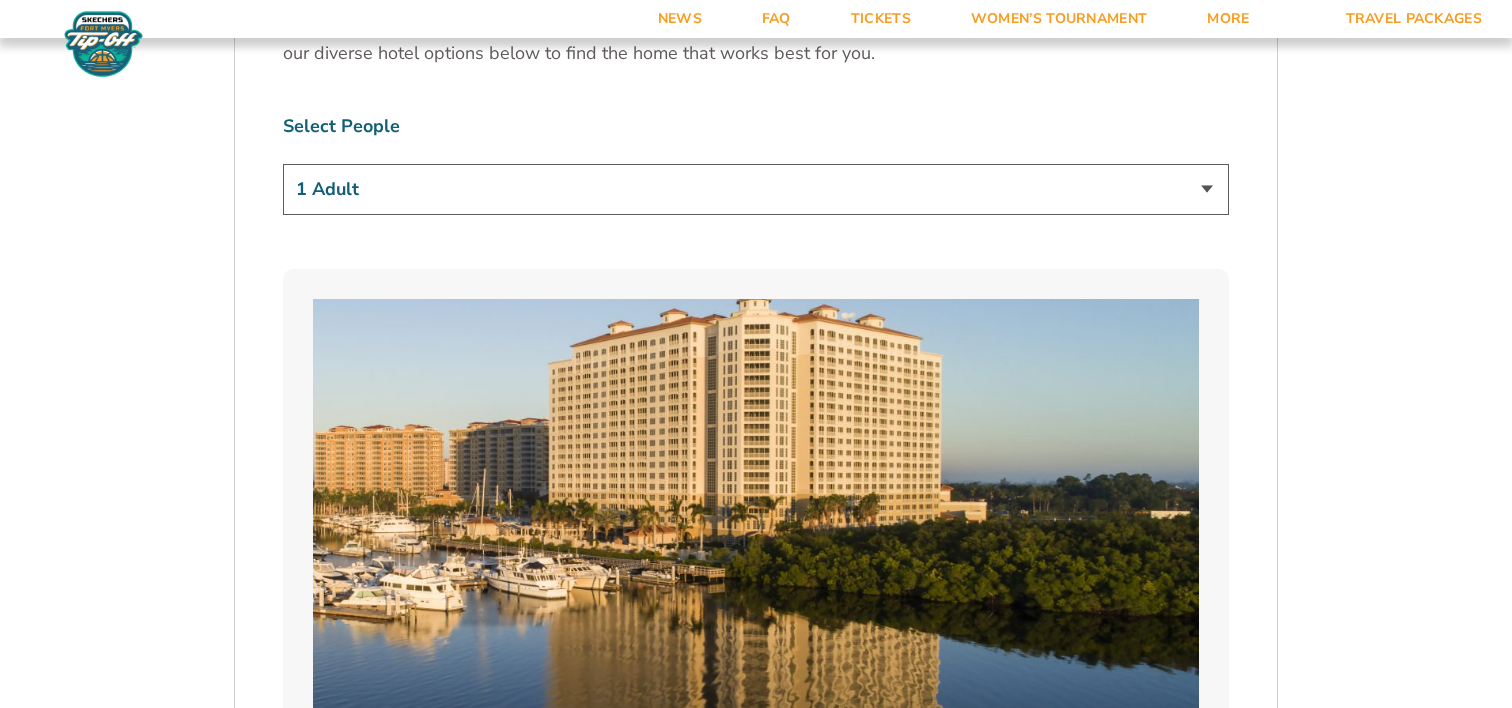 click on "1 Adult
2 Adults
3 Adults
4 Adults
2 Adults + 1 Child
2 Adults + 2 Children
2 Adults + 3 Children" at bounding box center (756, 192) 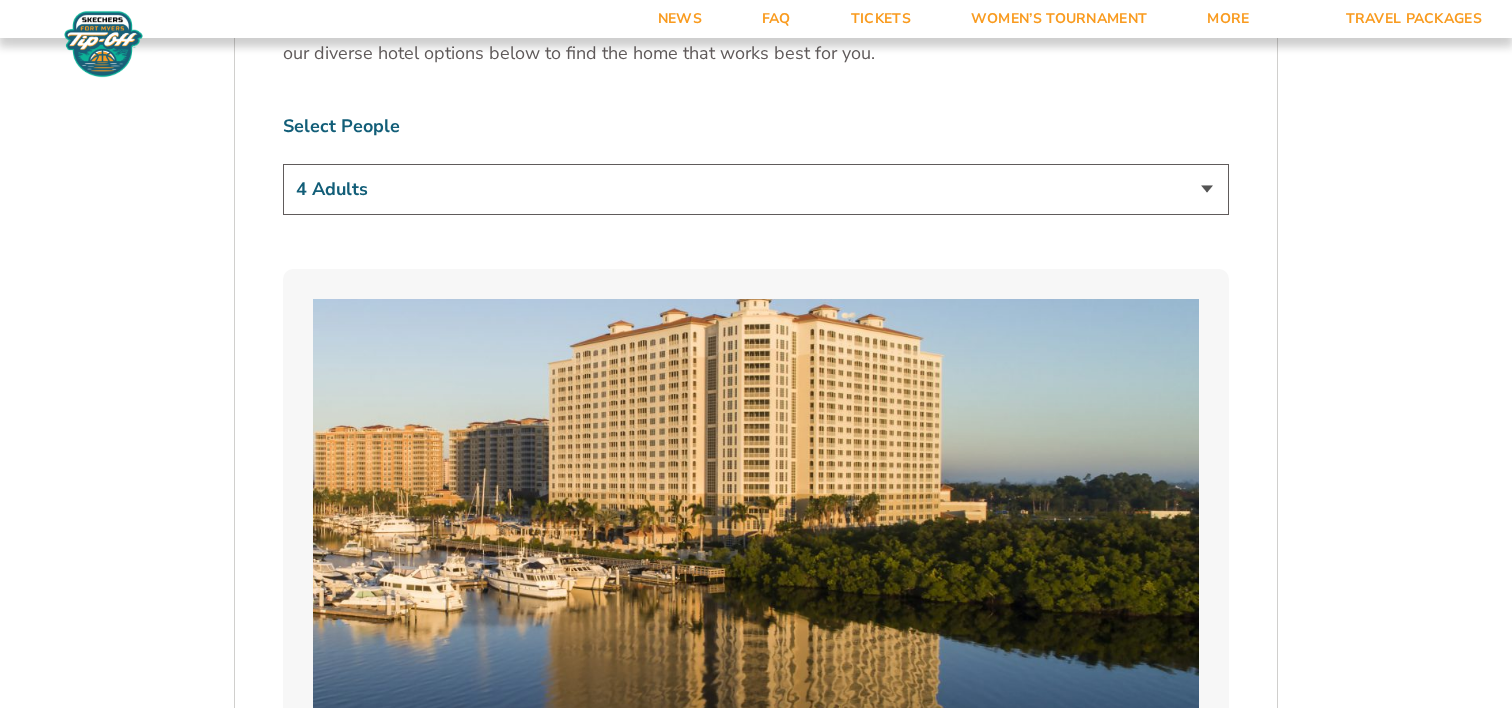 click on "1. Team
2. Accommodations
3. Seats
4. Activities
5. Parking
6. Details
1. Team
Select Your Team
[TEAM_NAME]   Tar Heels
Continue To Accommodations
2. Accommodations
We look forward to seeing you in Southwest [REGION] for the 2025 Skechers [CITY] Tip-Off. Please see the details below to start building your custom vacation experience.
Stay With The Team
Your official team and fan hotel is The Westin Cape Coral Resort at Marina Village. You can also explore additional hotel options below to find the perfect place to call home during the tournament.
Tailor Your Stay
here .
[TEAM_NAME] Game Schedule" at bounding box center (756, 2937) 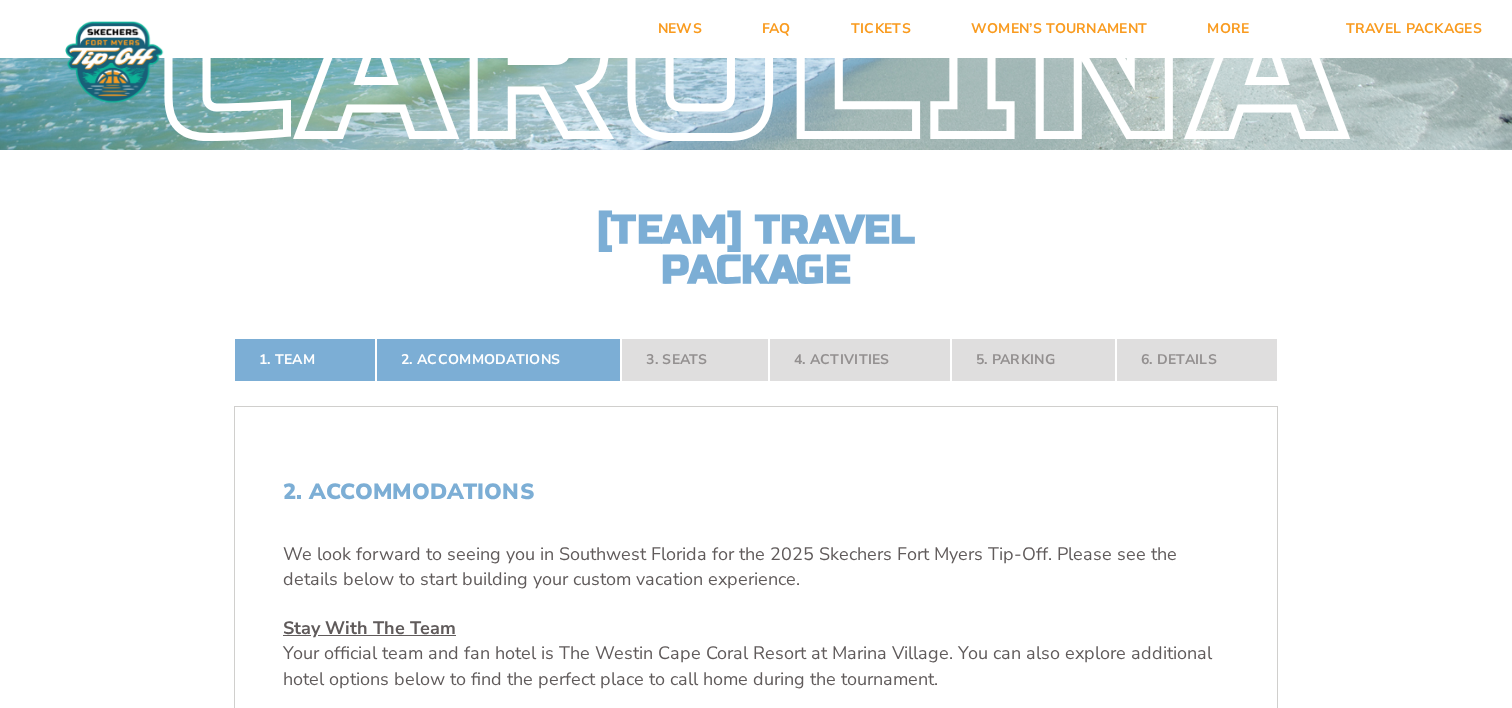 scroll, scrollTop: 0, scrollLeft: 0, axis: both 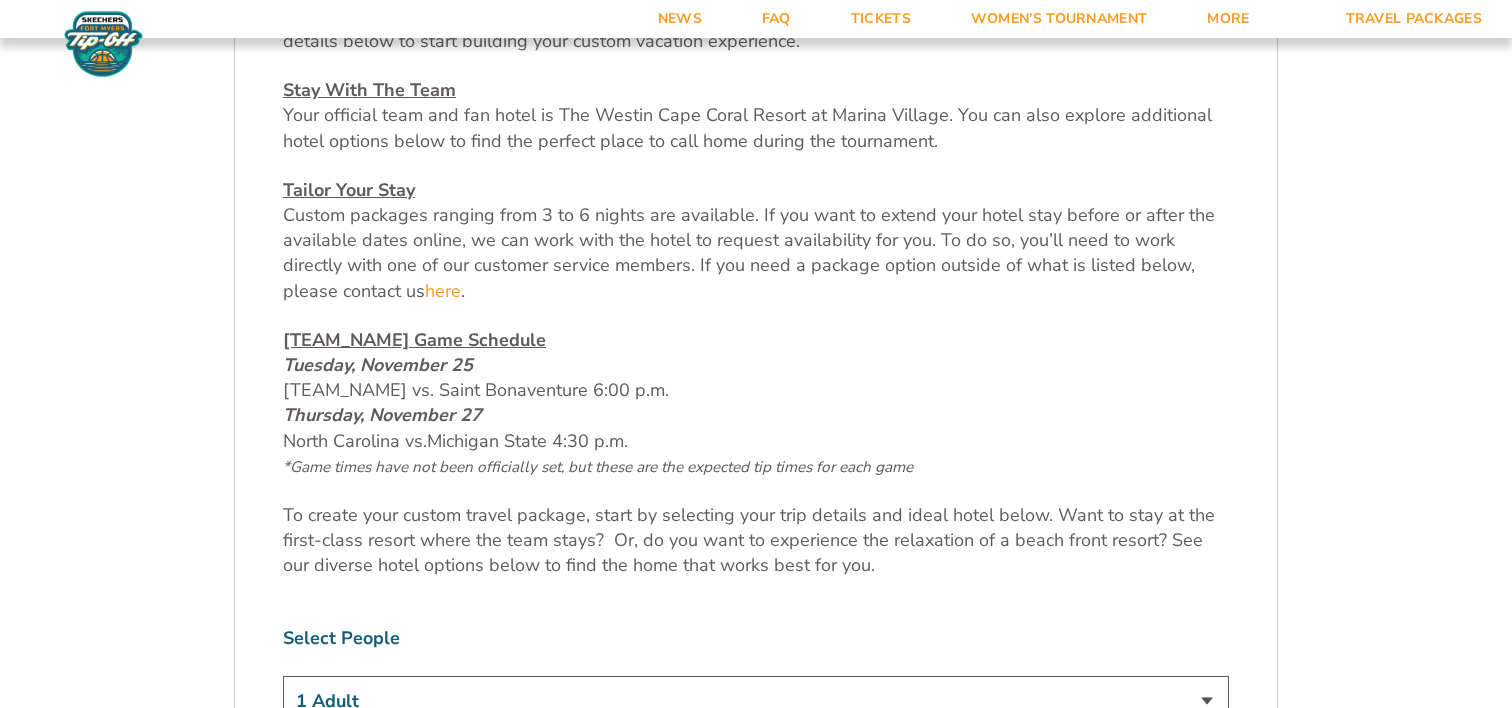drag, startPoint x: 286, startPoint y: 391, endPoint x: 686, endPoint y: 391, distance: 400 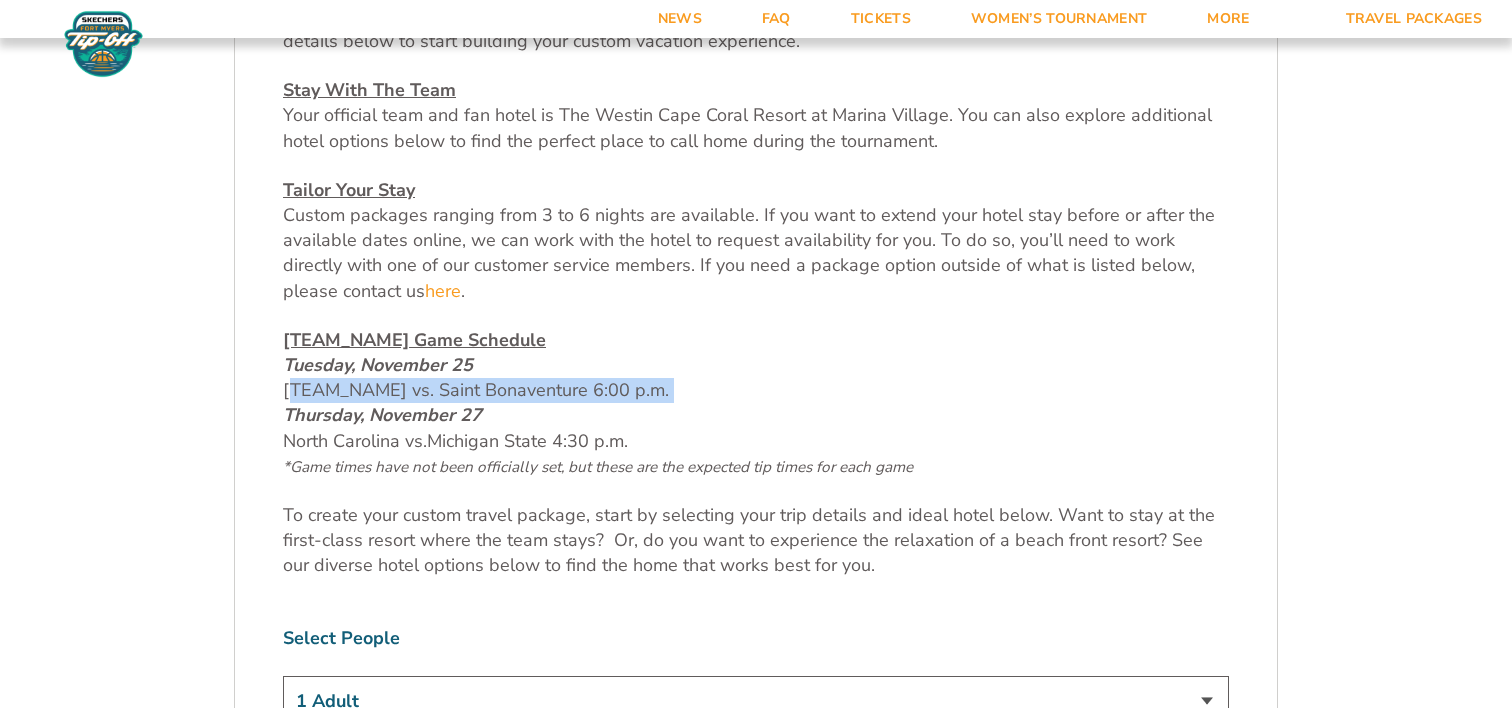 drag, startPoint x: 280, startPoint y: 396, endPoint x: 672, endPoint y: 394, distance: 392.0051 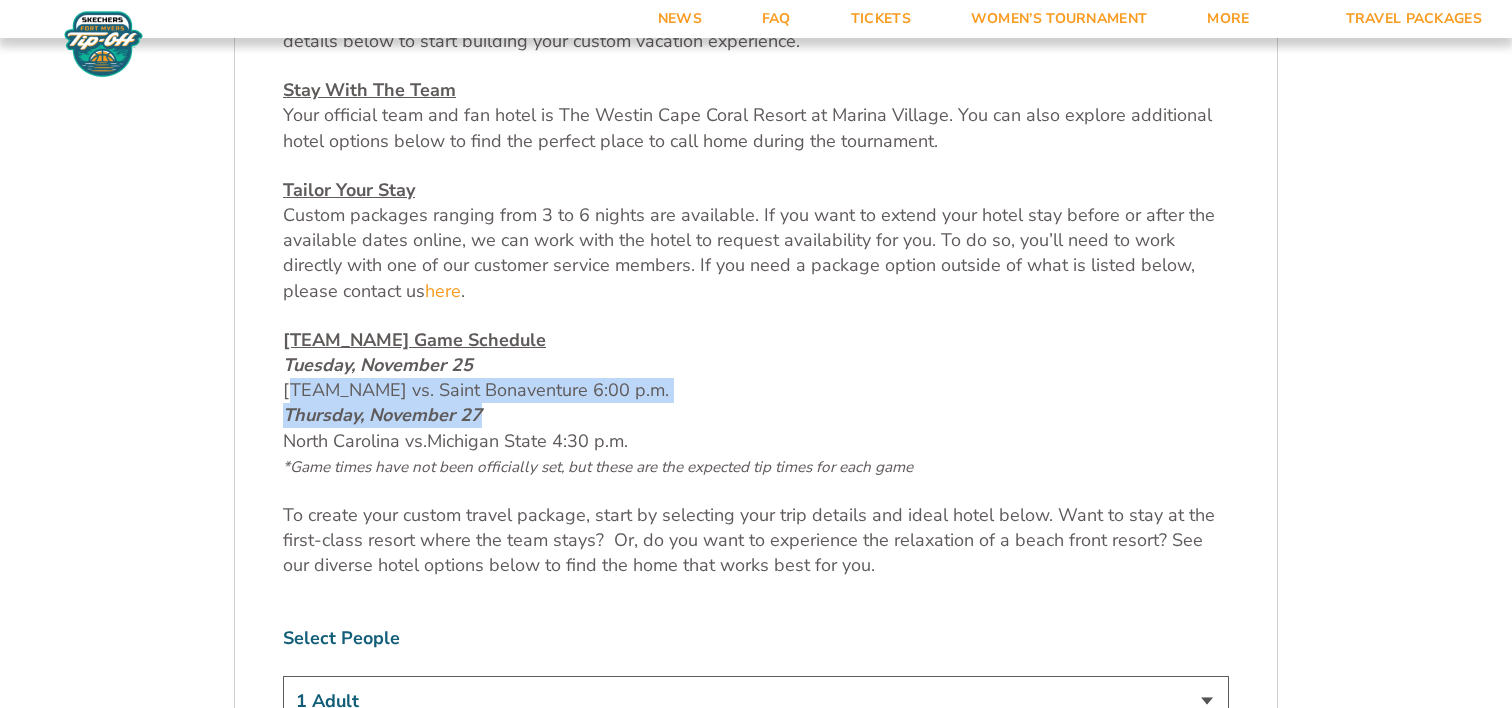 drag, startPoint x: 257, startPoint y: 394, endPoint x: 683, endPoint y: 406, distance: 426.16898 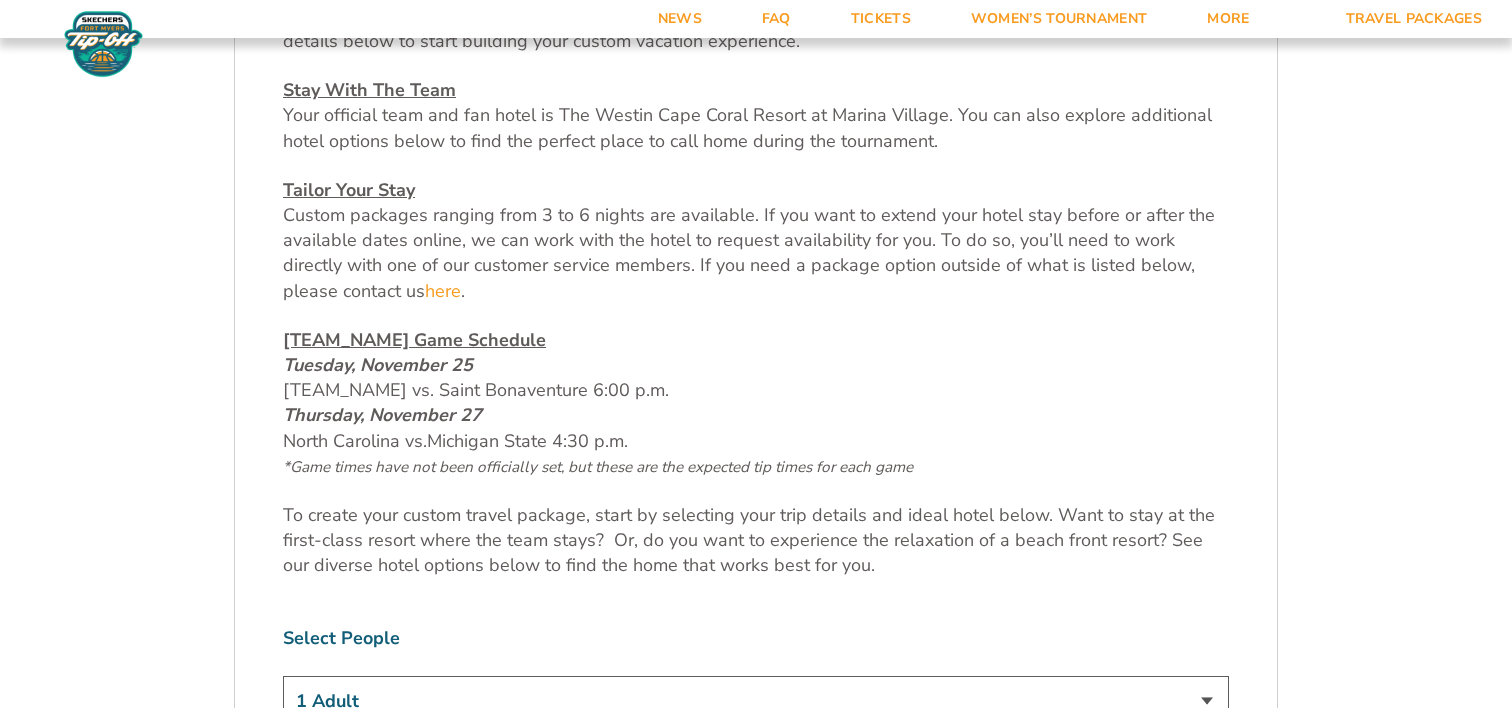 drag, startPoint x: 676, startPoint y: 395, endPoint x: 283, endPoint y: 396, distance: 393.00128 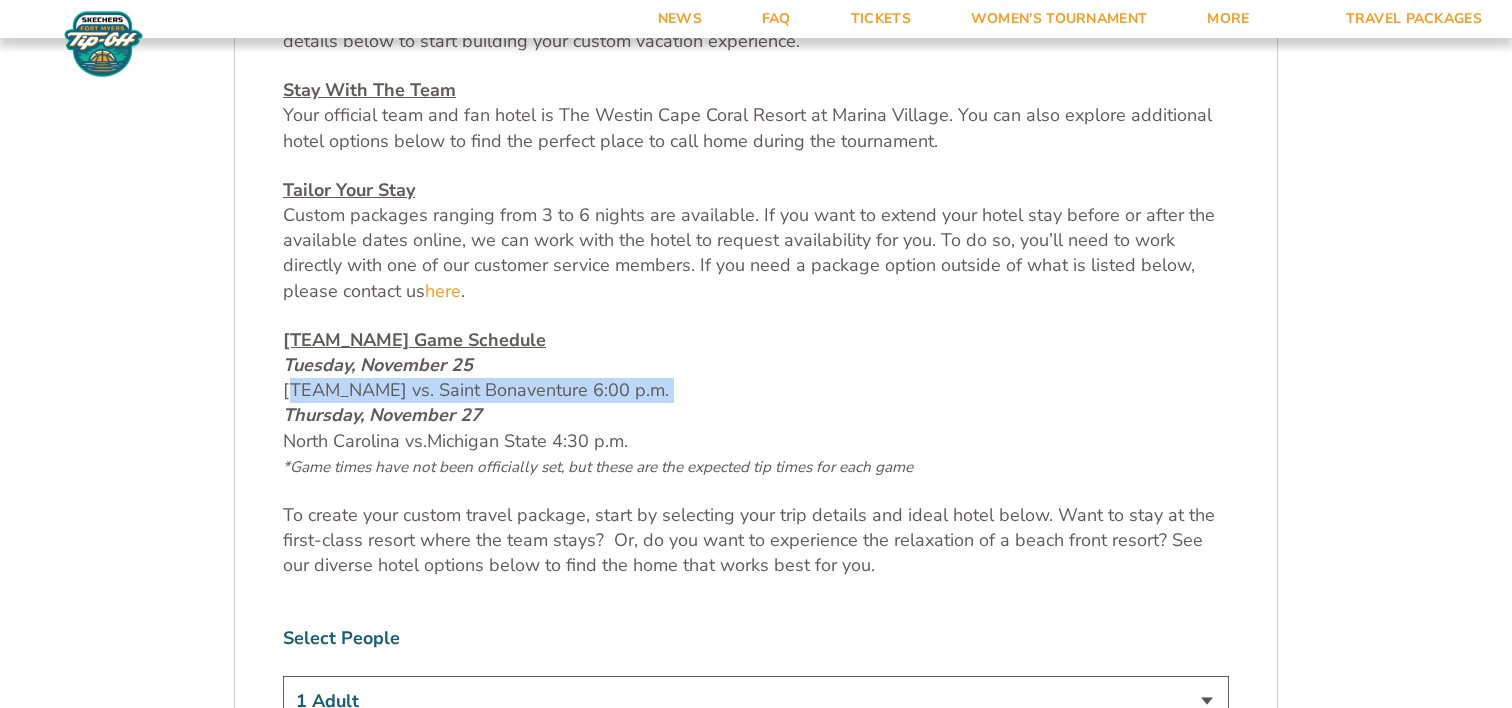 drag, startPoint x: 283, startPoint y: 396, endPoint x: 673, endPoint y: 399, distance: 390.01154 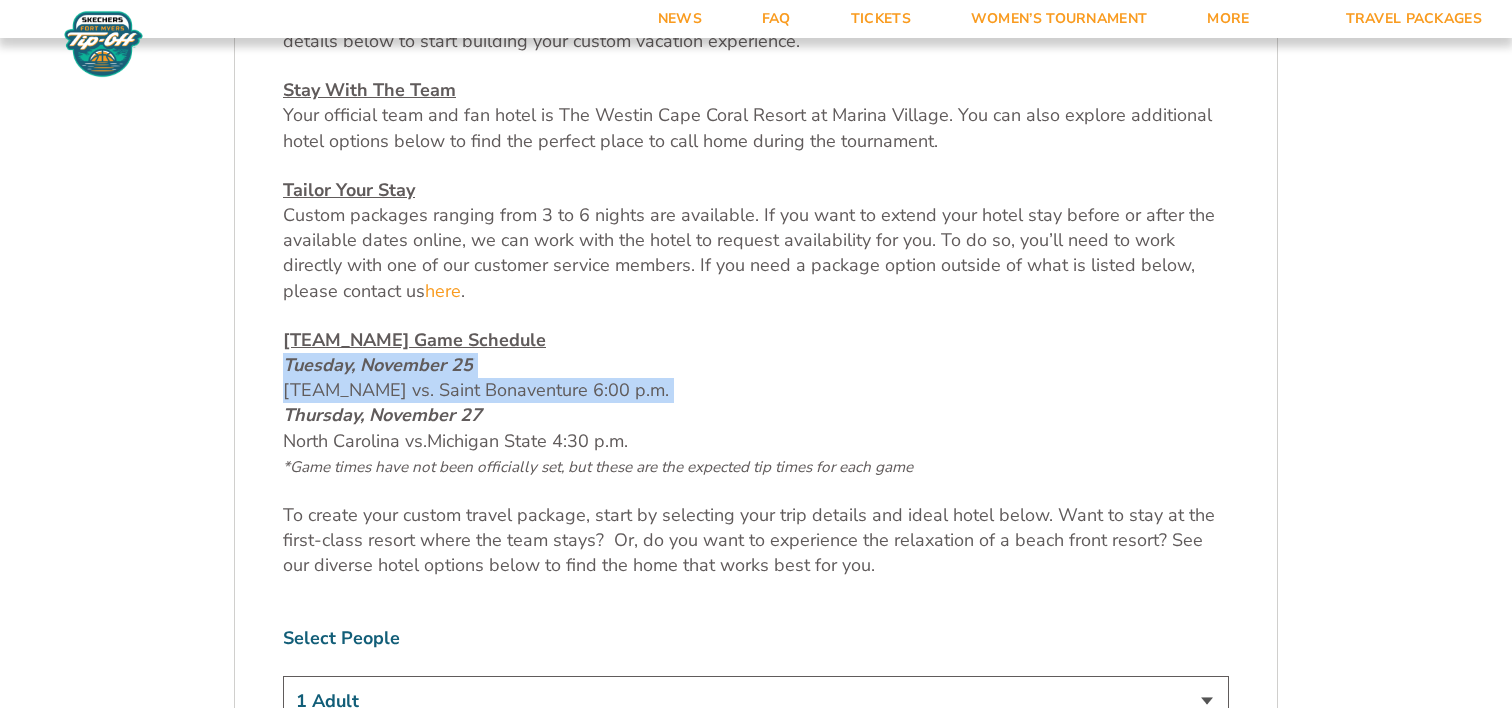 drag, startPoint x: 679, startPoint y: 386, endPoint x: 303, endPoint y: 372, distance: 376.26056 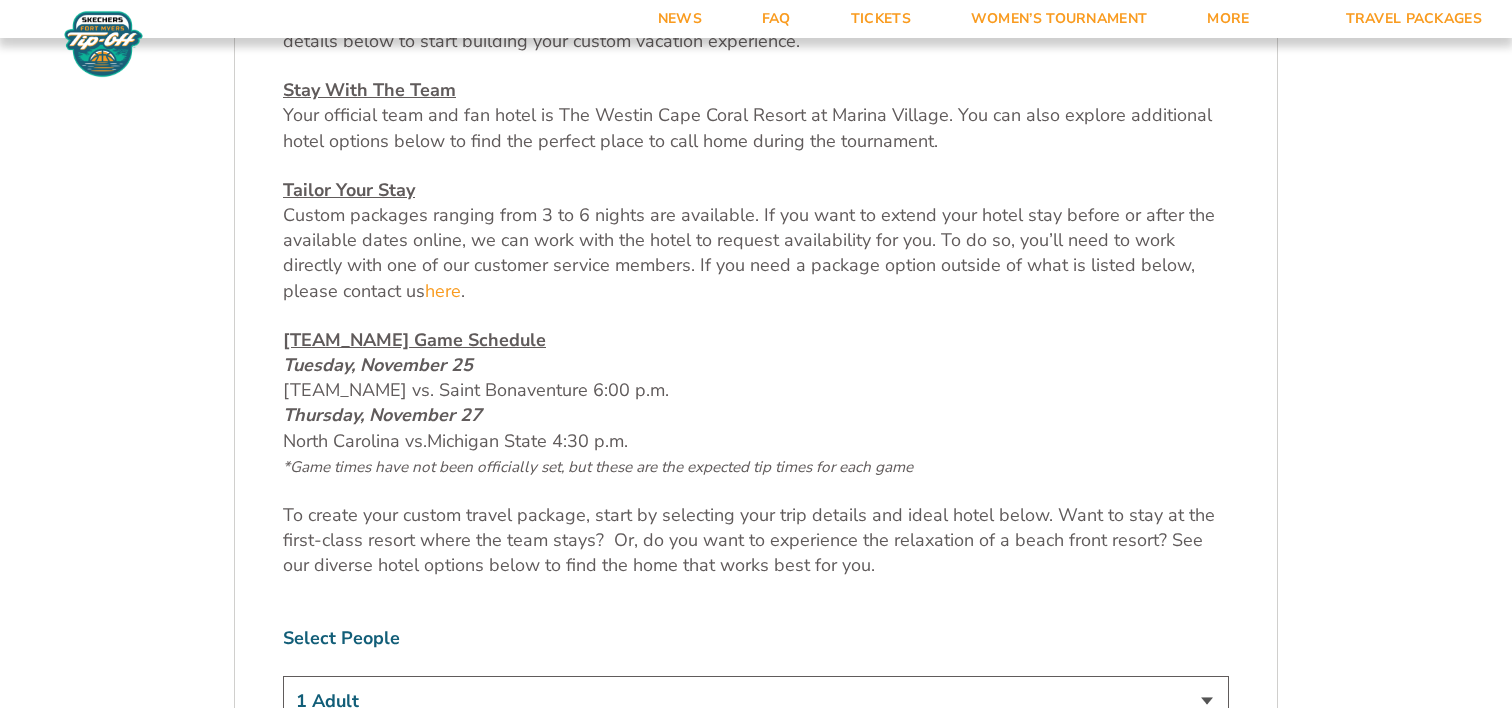 click on "[TEAM_NAME] Game Schedule
Tuesday, November 25
[TEAM_NAME] vs. Saint Bonaventure 6:00 p.m.
Thursday, November 27
[TEAM_NAME]   vs.  Michigan State 4:30 p.m.
*Game times have not been officially set, but these are the expected tip times for each game" at bounding box center (756, 403) 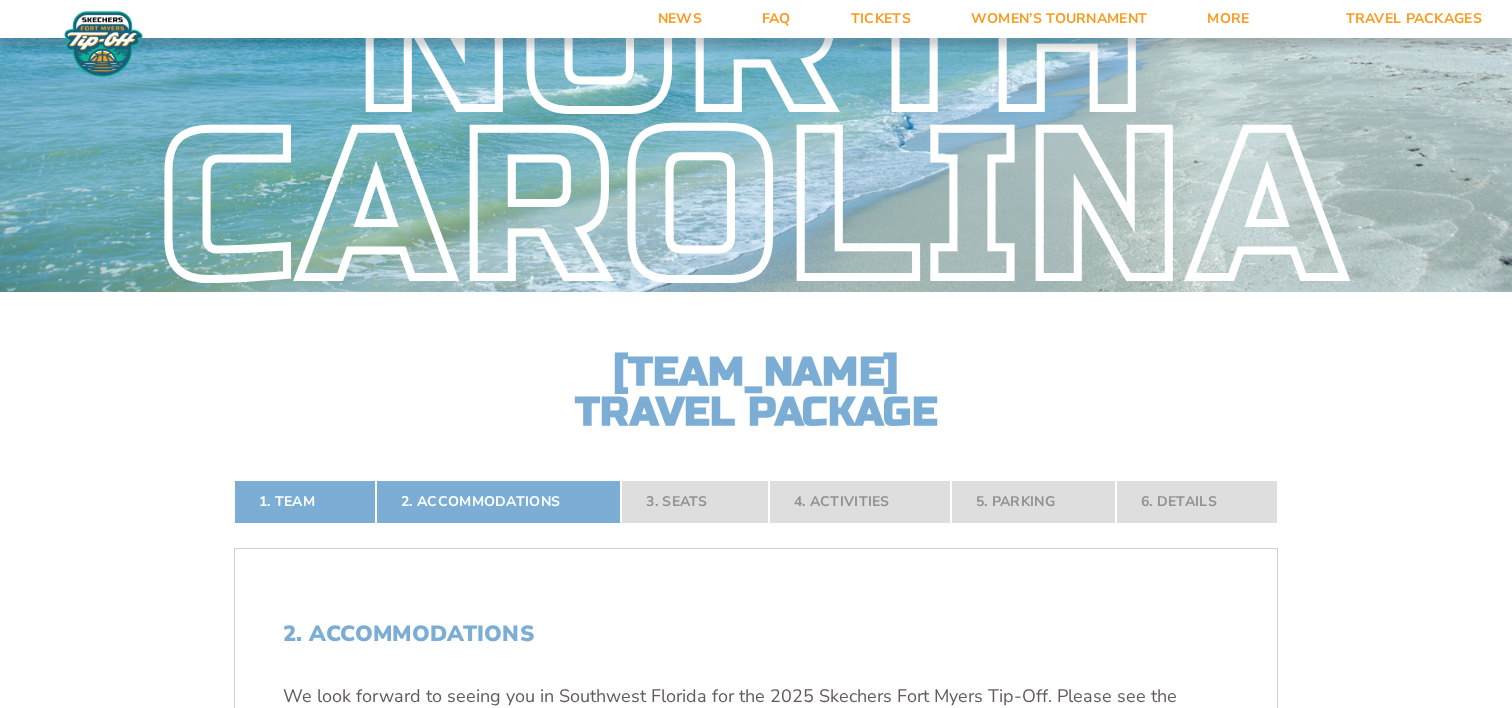 scroll, scrollTop: 0, scrollLeft: 0, axis: both 